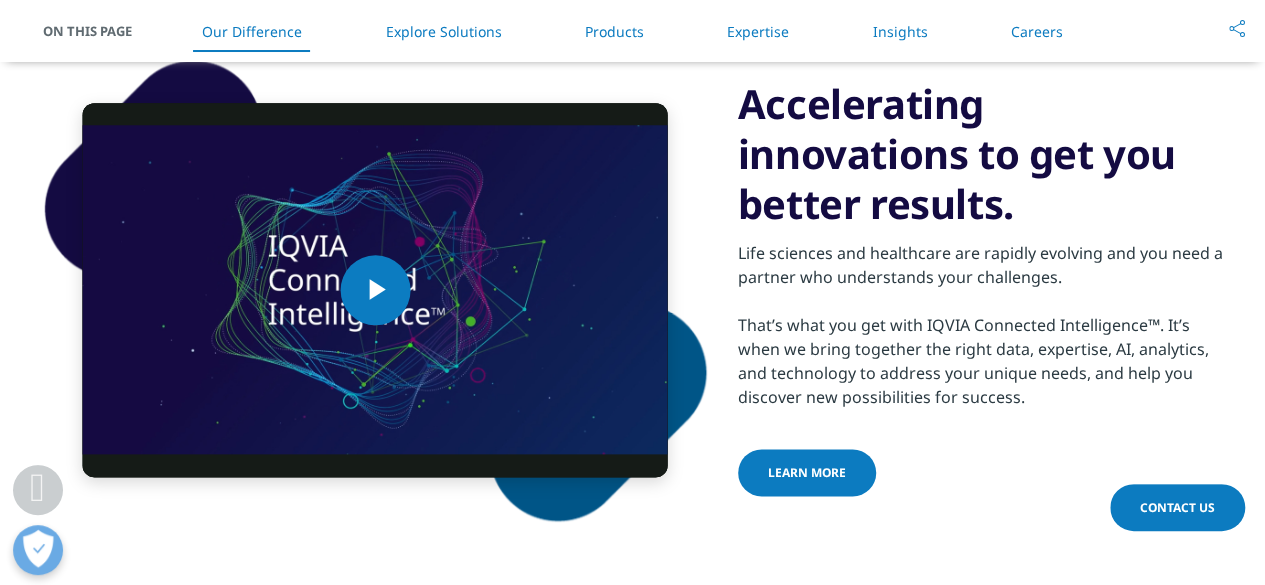 scroll, scrollTop: 1330, scrollLeft: 0, axis: vertical 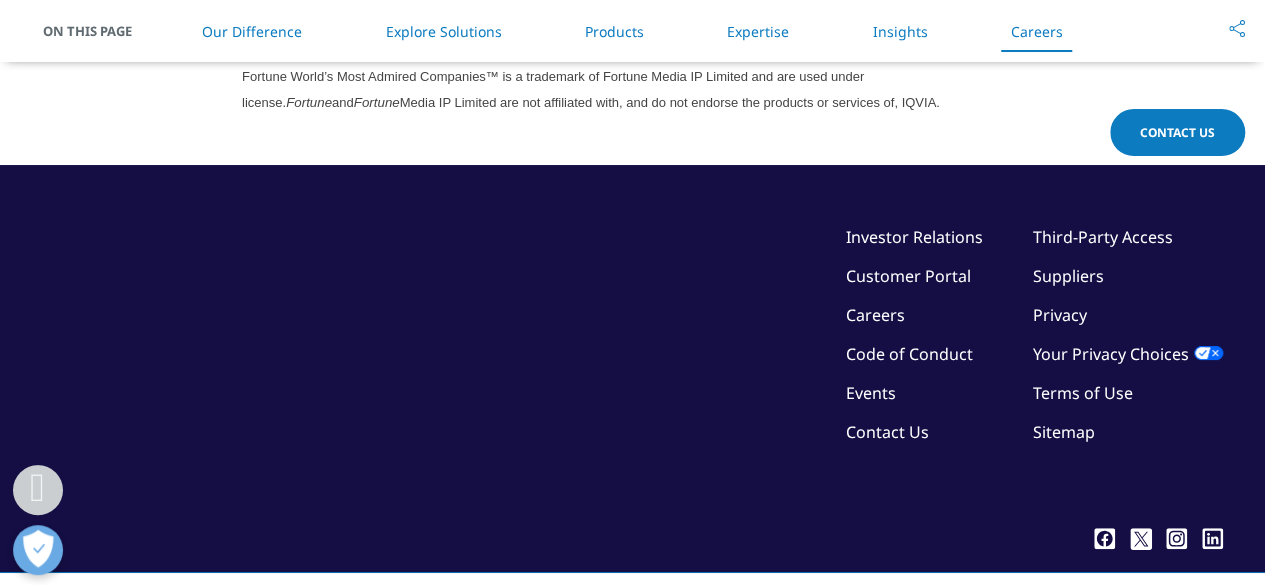 click on "Our Difference" at bounding box center (252, 31) 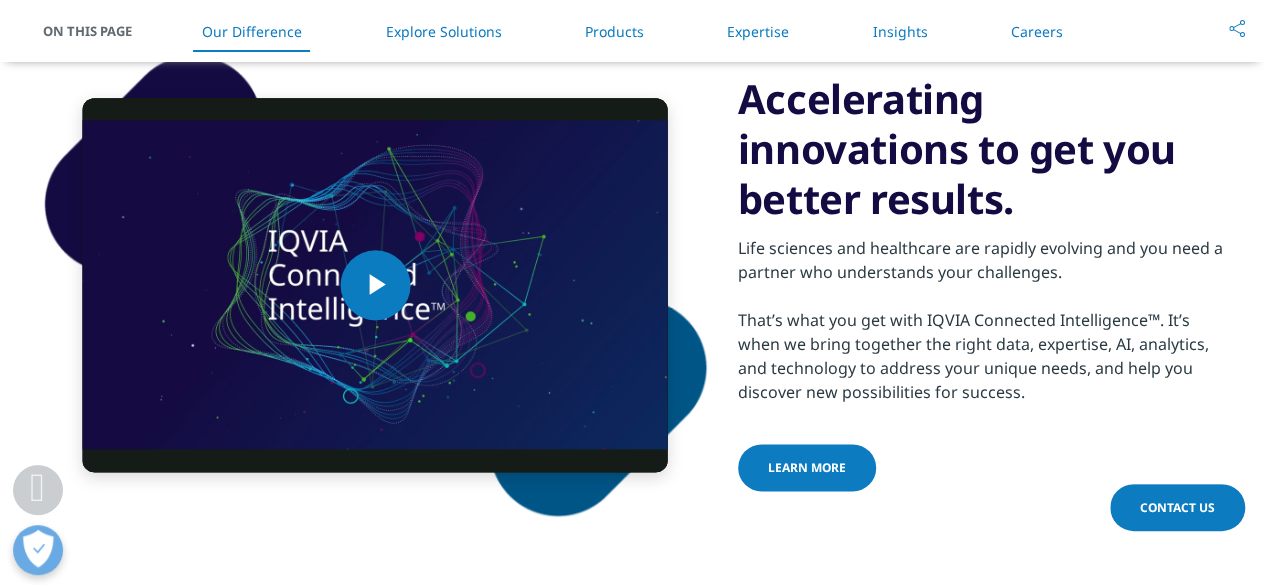 scroll, scrollTop: 1042, scrollLeft: 0, axis: vertical 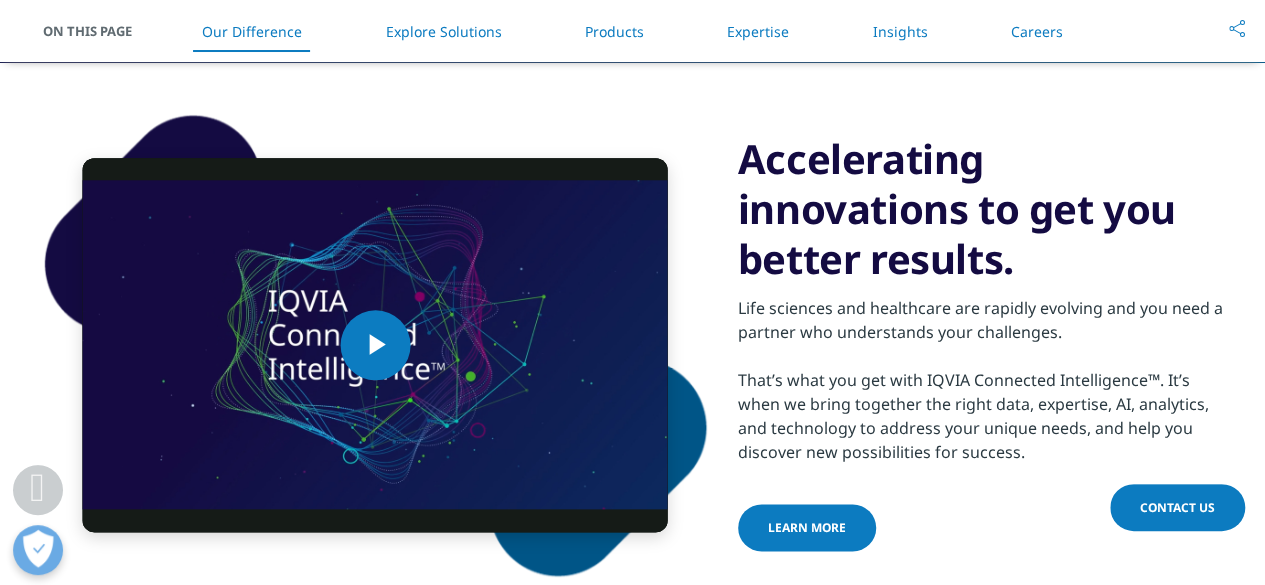 click on "Explore Solutions" at bounding box center (443, 31) 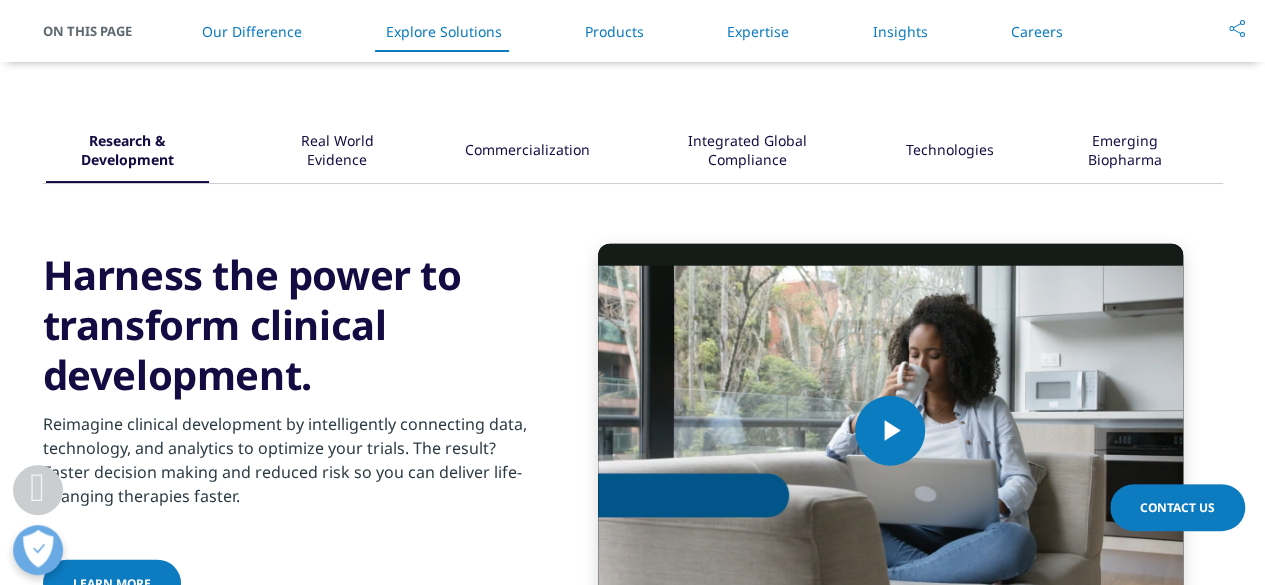 scroll, scrollTop: 2450, scrollLeft: 0, axis: vertical 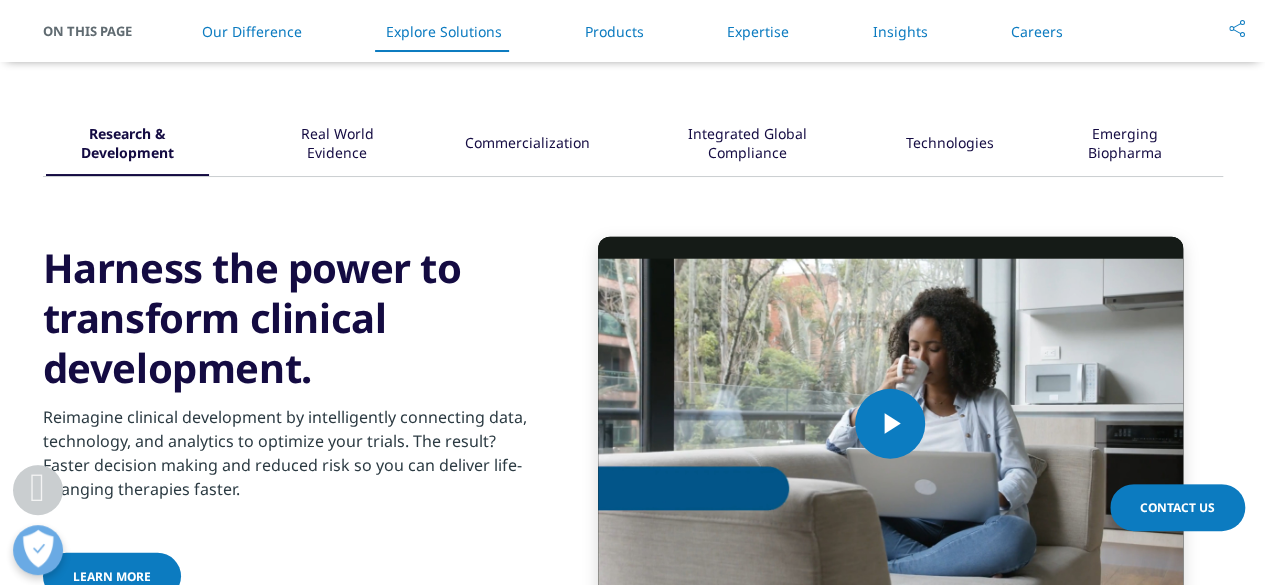 click on "Products" at bounding box center [614, 31] 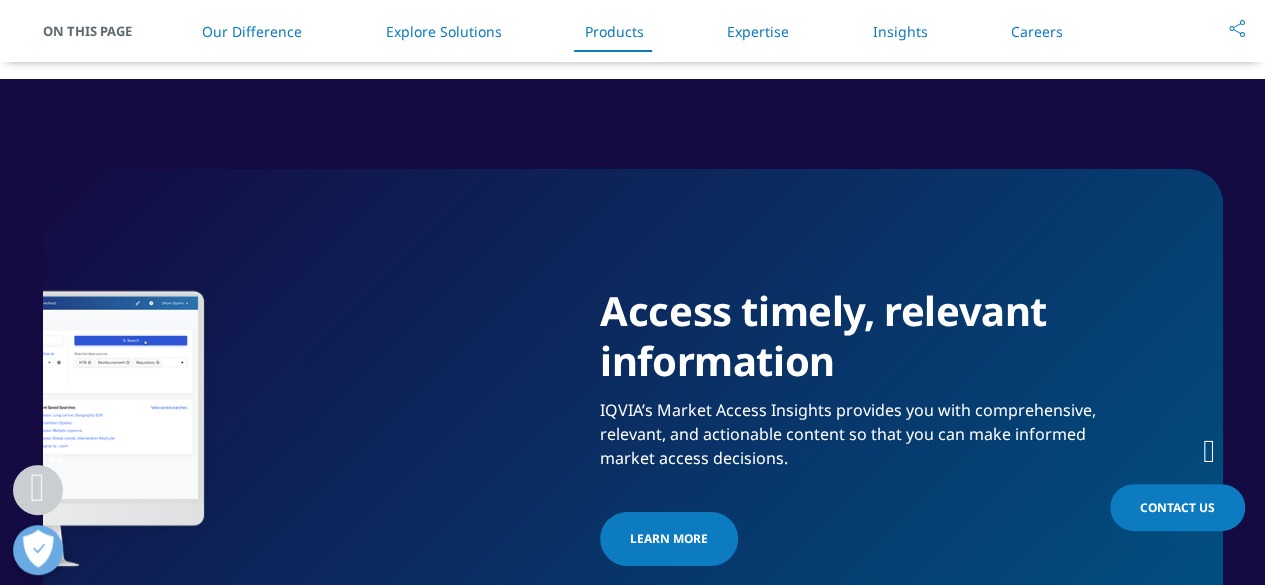 scroll, scrollTop: 3046, scrollLeft: 0, axis: vertical 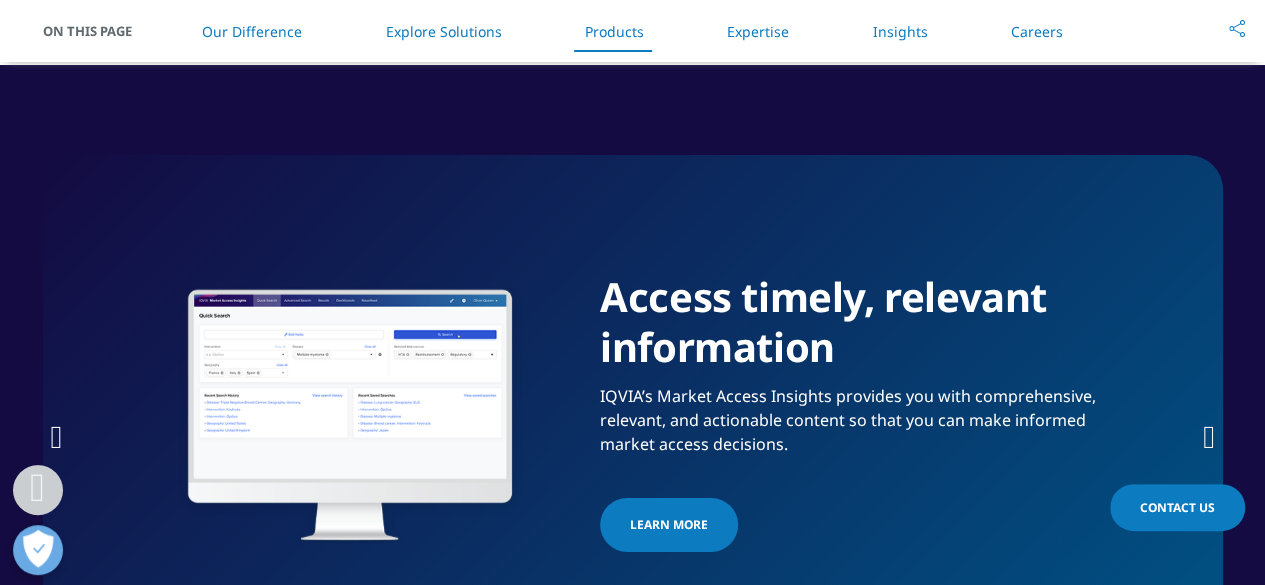 click on "Expertise" at bounding box center (758, 31) 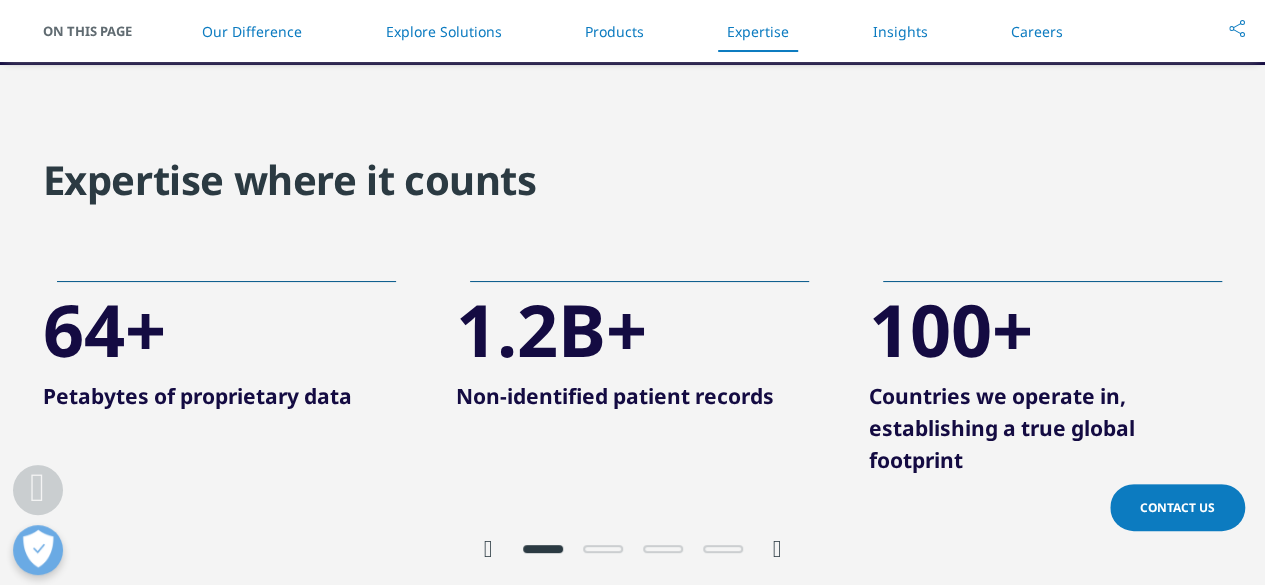 scroll, scrollTop: 3776, scrollLeft: 0, axis: vertical 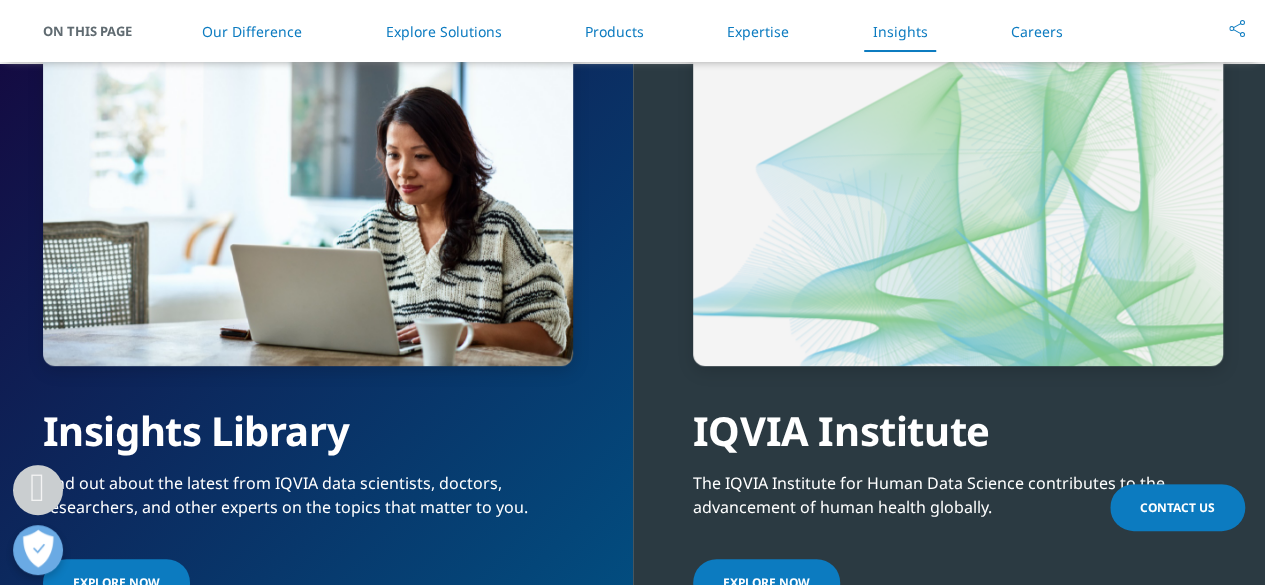 click on "Careers" at bounding box center (1037, 31) 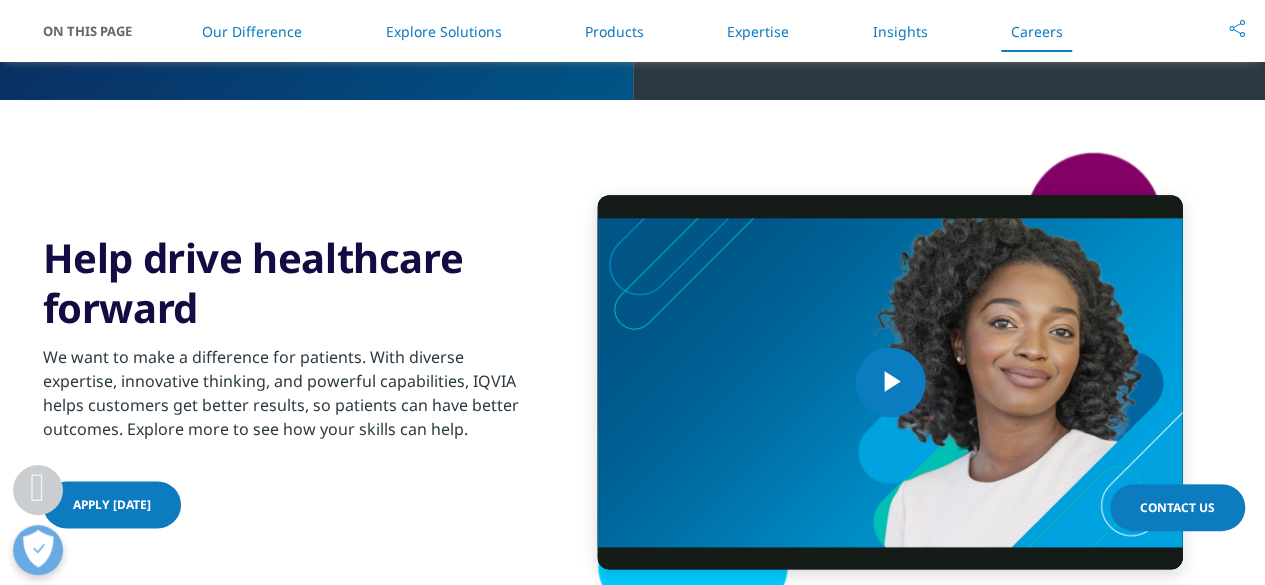 scroll, scrollTop: 5031, scrollLeft: 0, axis: vertical 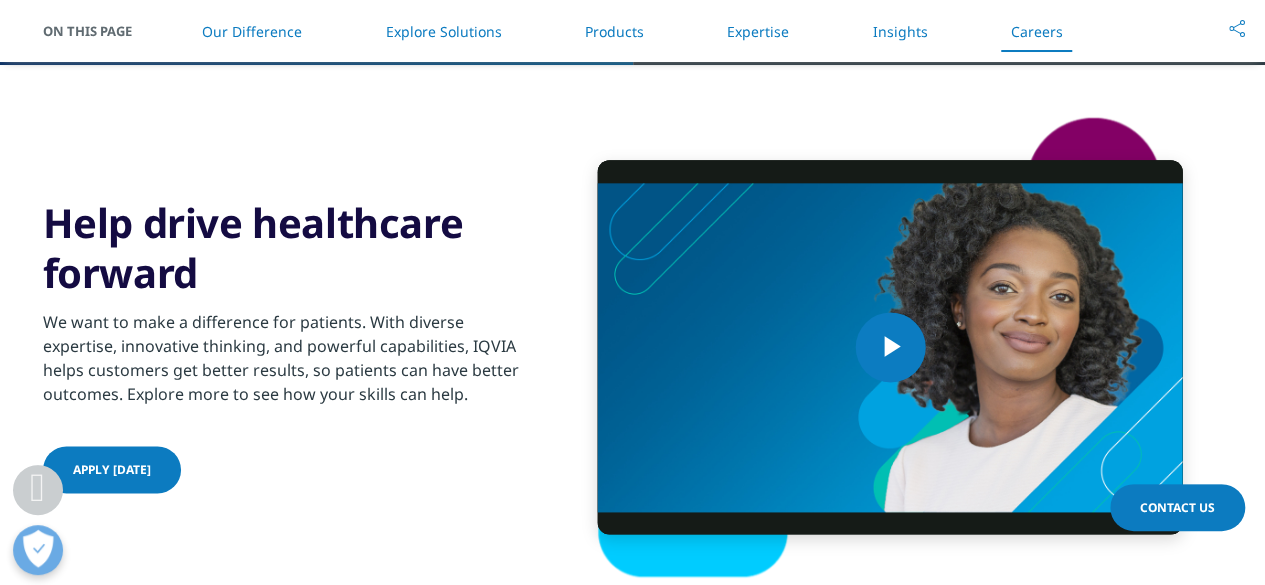 click 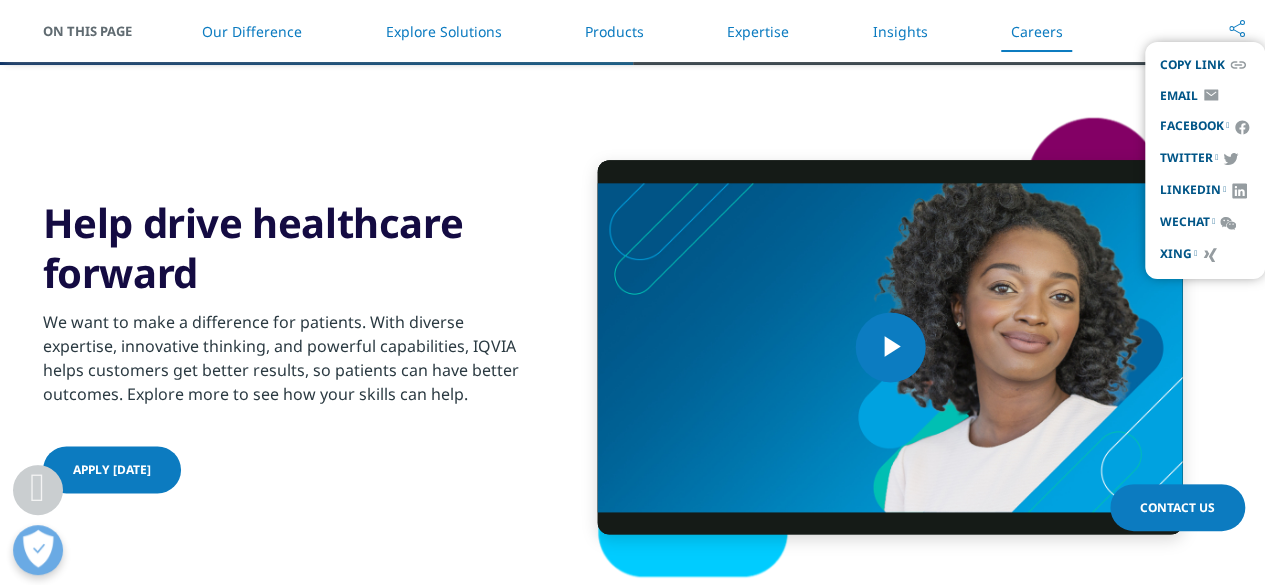 click on "Contact Us" at bounding box center (1177, 507) 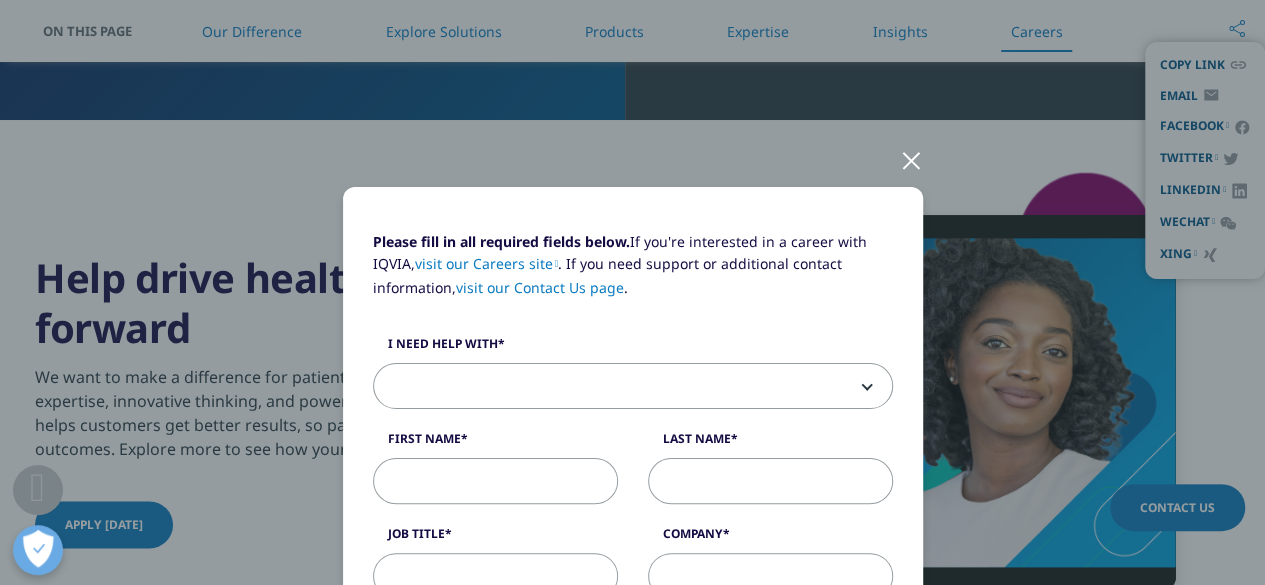 scroll, scrollTop: 4931, scrollLeft: 0, axis: vertical 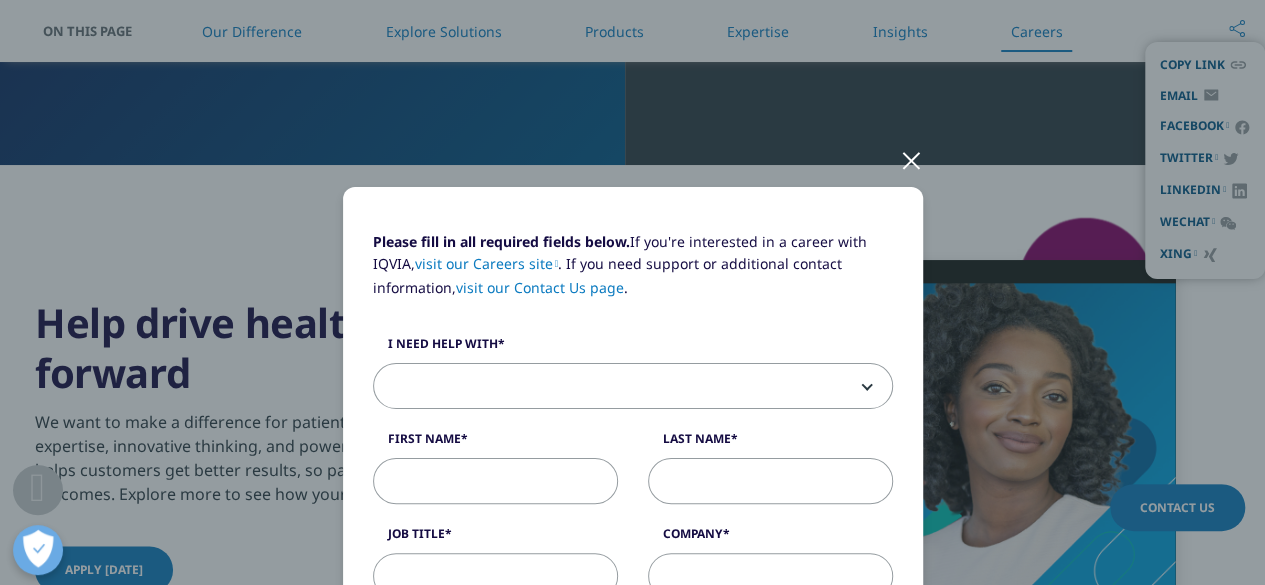 click on "visit our Contact Us page" at bounding box center (540, 287) 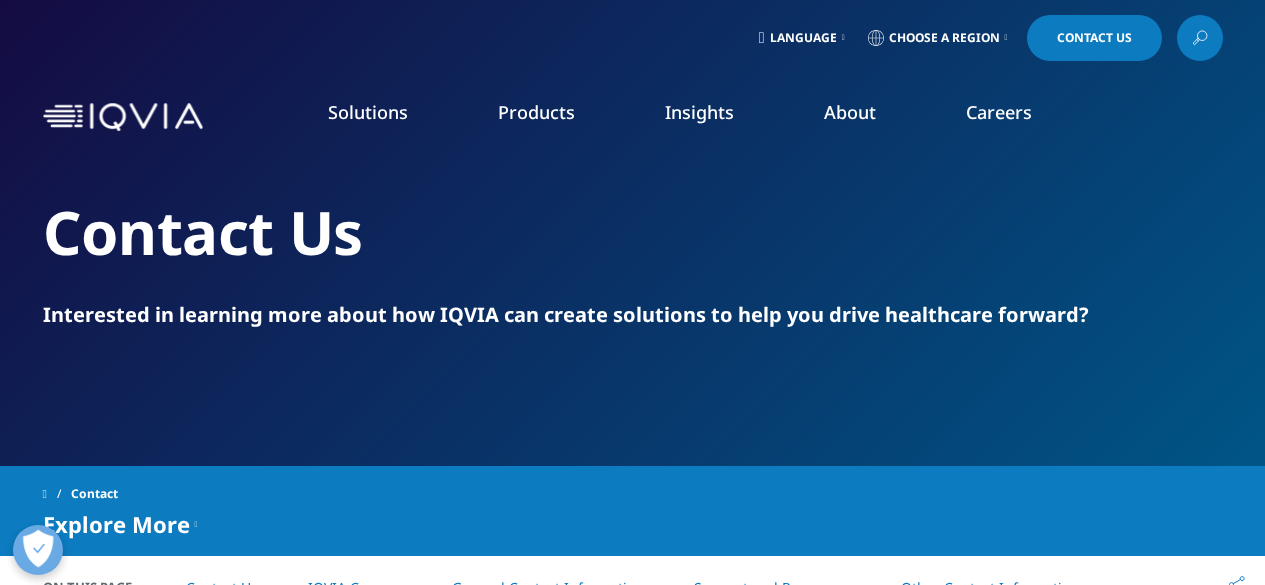 scroll, scrollTop: 0, scrollLeft: 0, axis: both 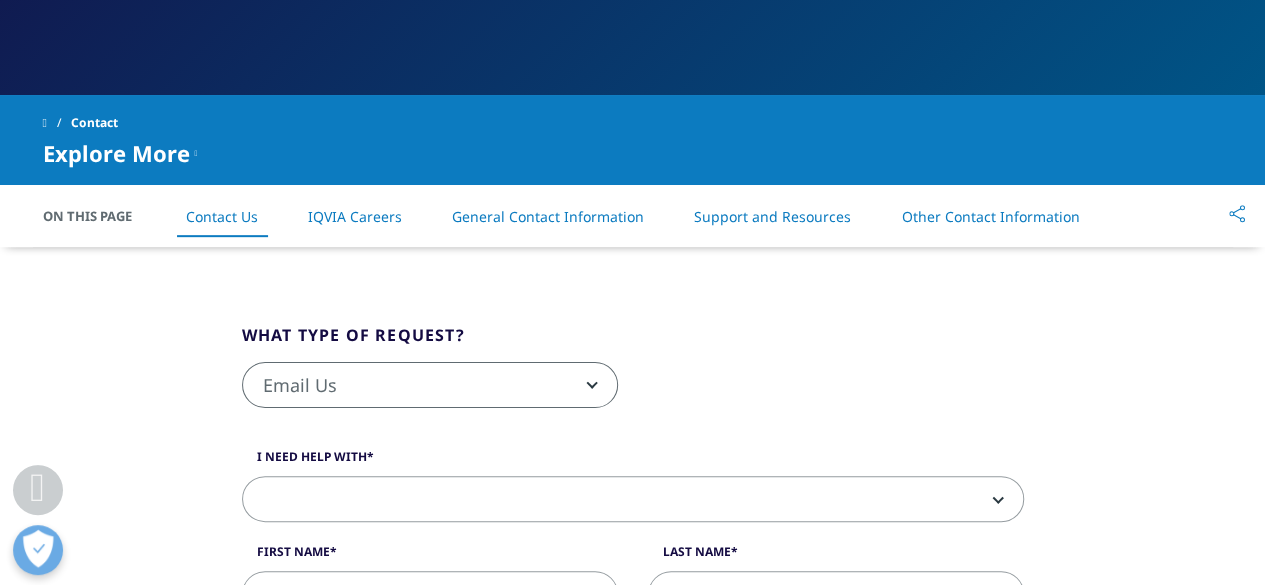 click on "Clear Search Loading
Language
Choose a Region
Contact Us" at bounding box center (632, 1787) 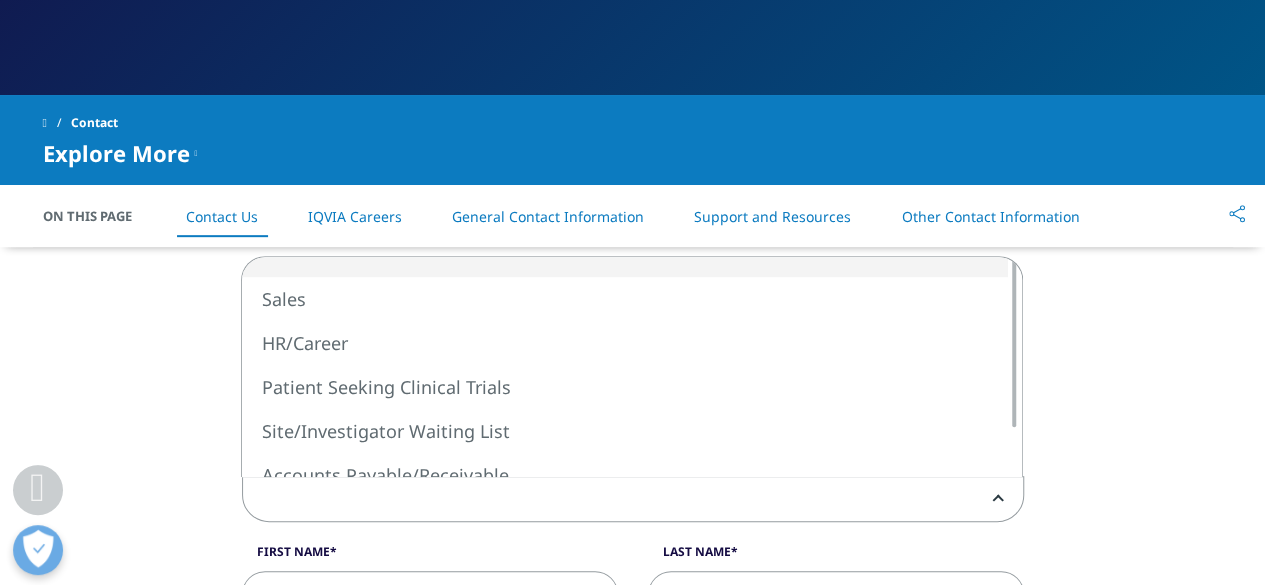 click at bounding box center (633, 500) 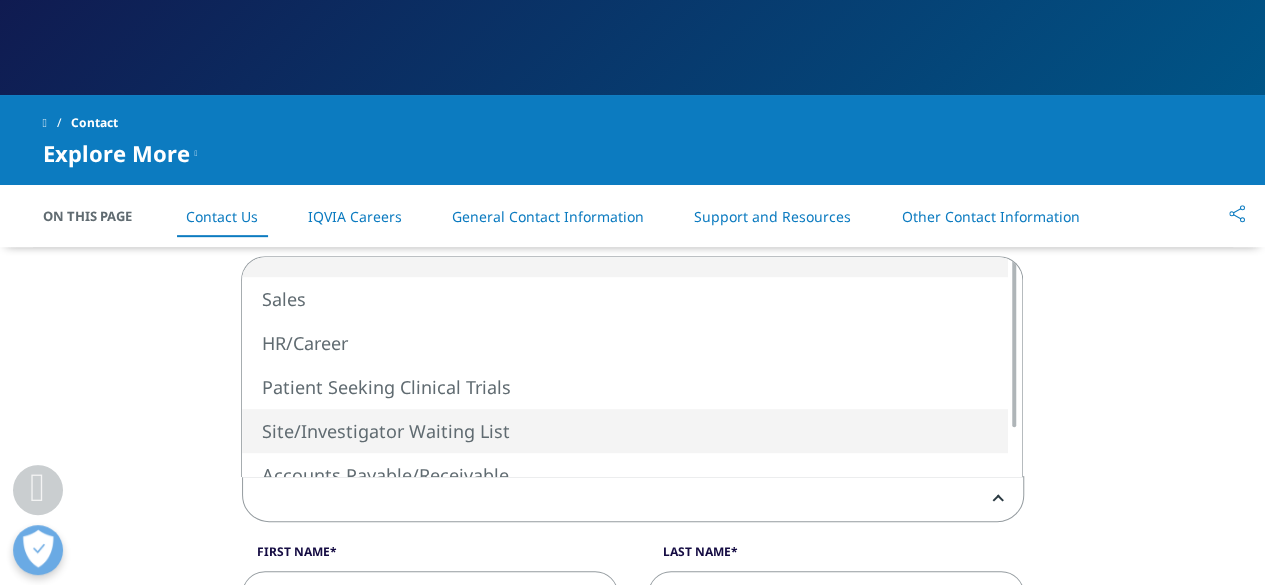select on "Site/Investigator Waiting List" 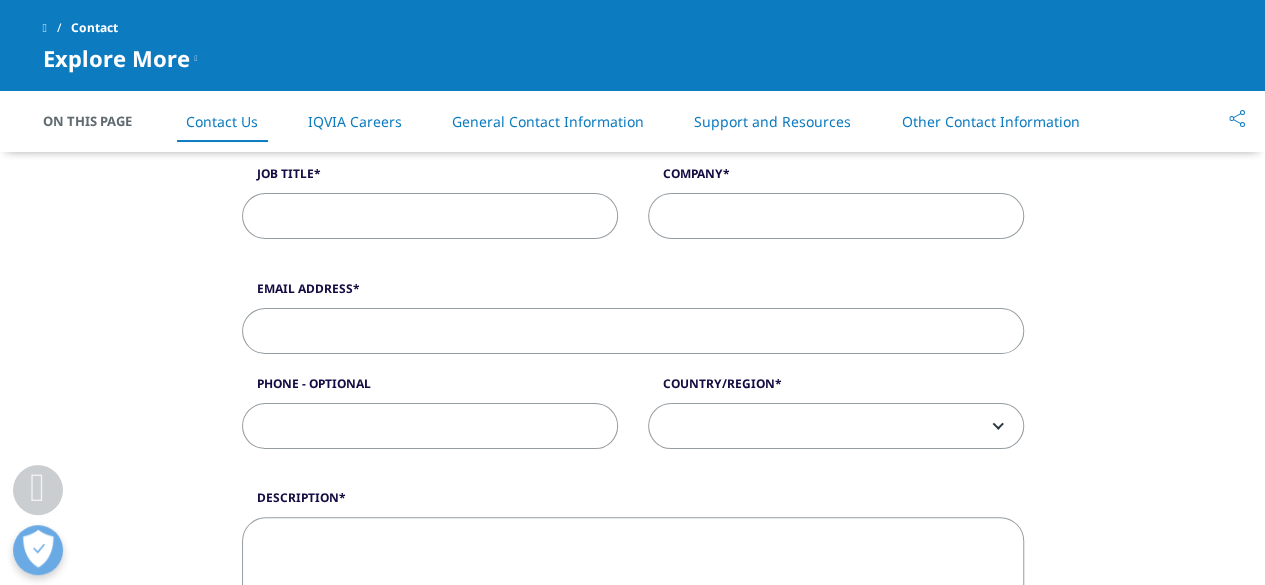 scroll, scrollTop: 682, scrollLeft: 0, axis: vertical 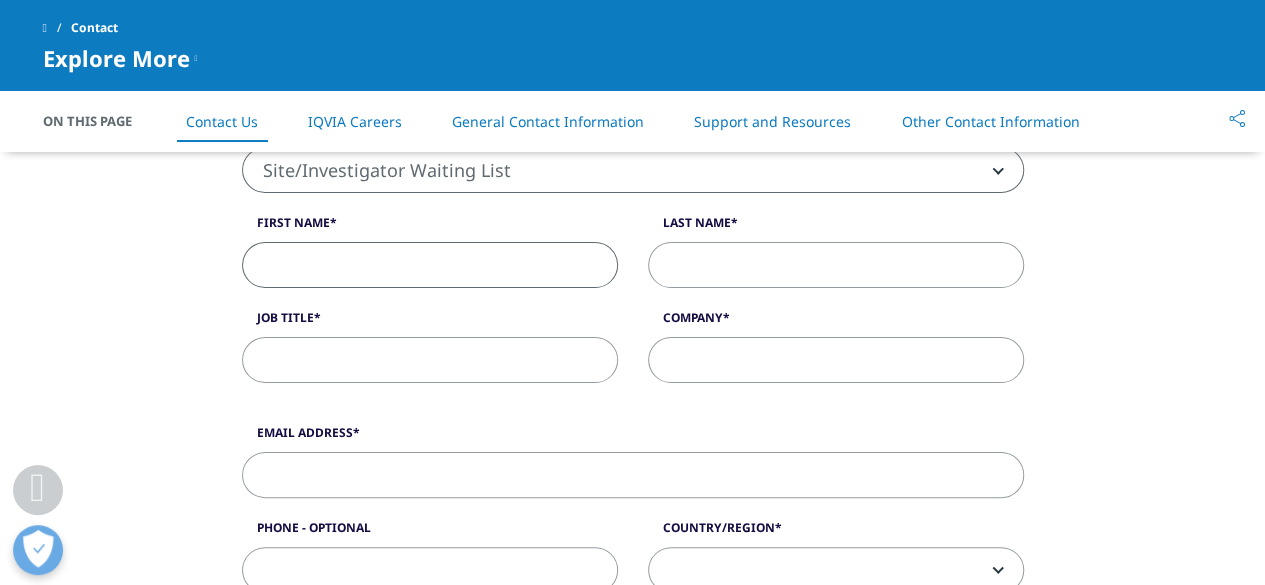 click on "First Name" at bounding box center (430, 265) 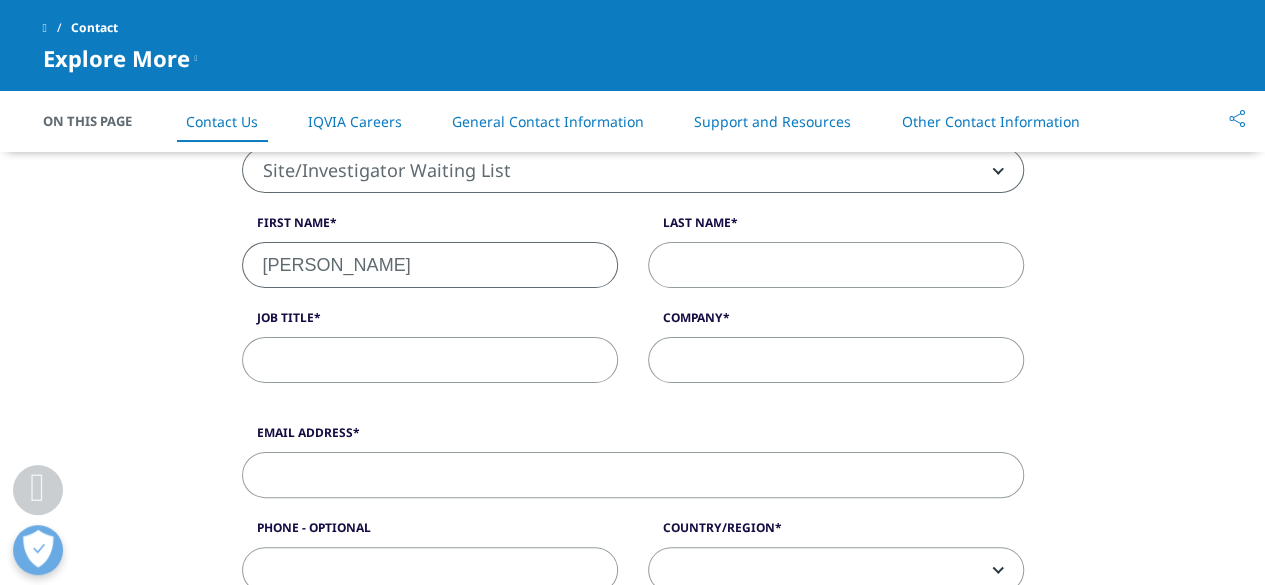 type on "Blauensteiner" 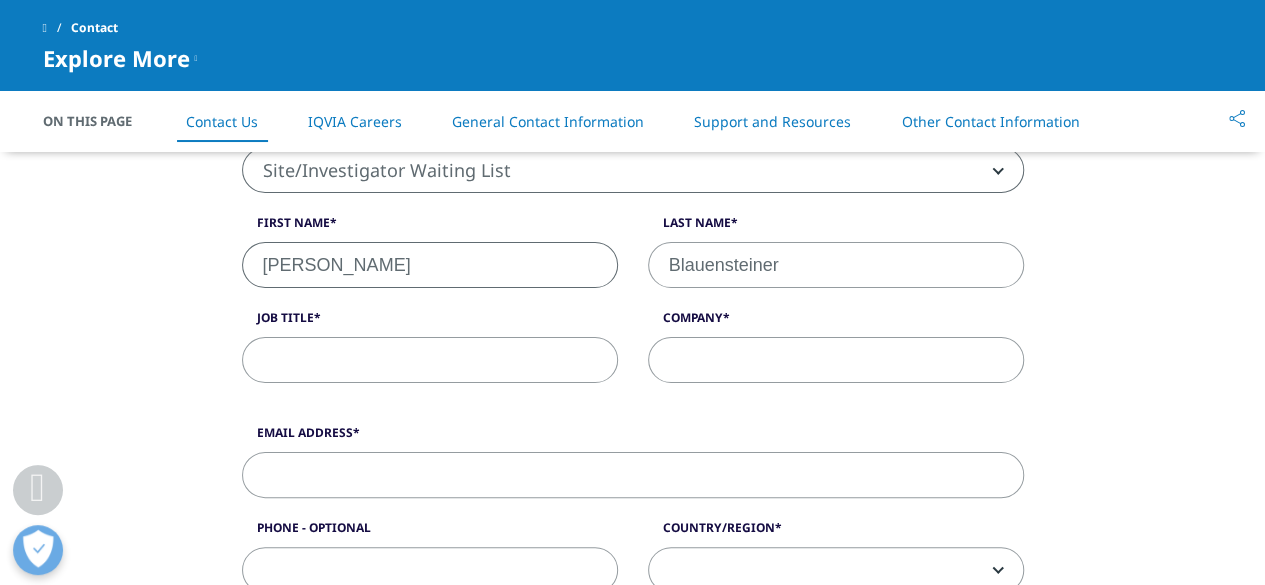 type on "b.blauensteiner@lotusclinical.com" 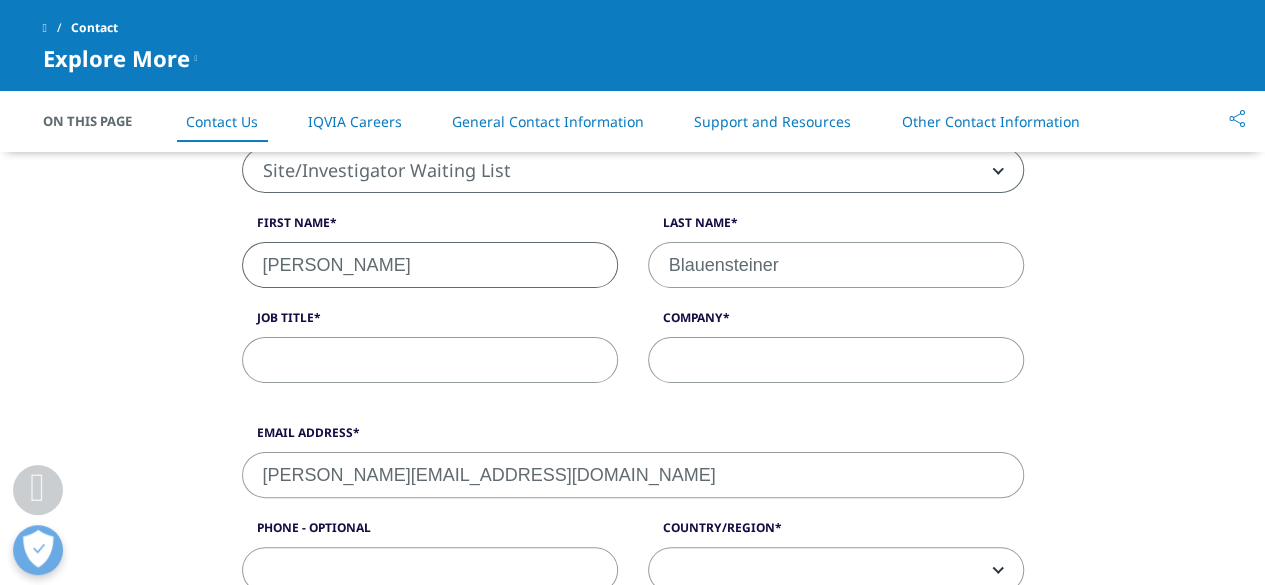 type on "3853152806" 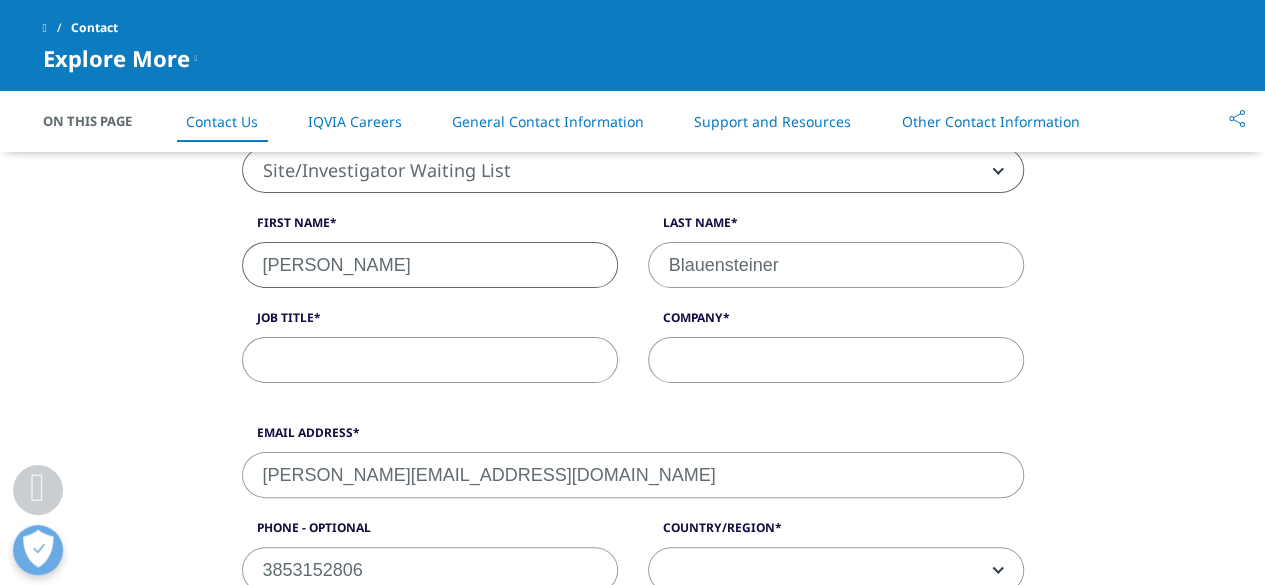 select on "[GEOGRAPHIC_DATA]" 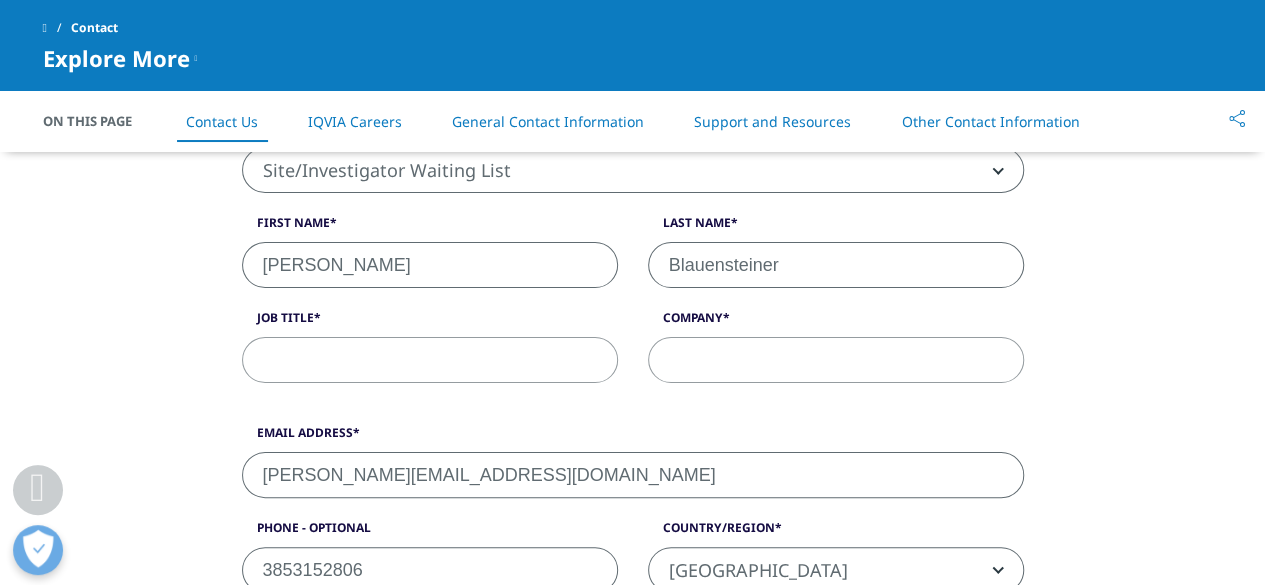scroll, scrollTop: 553, scrollLeft: 0, axis: vertical 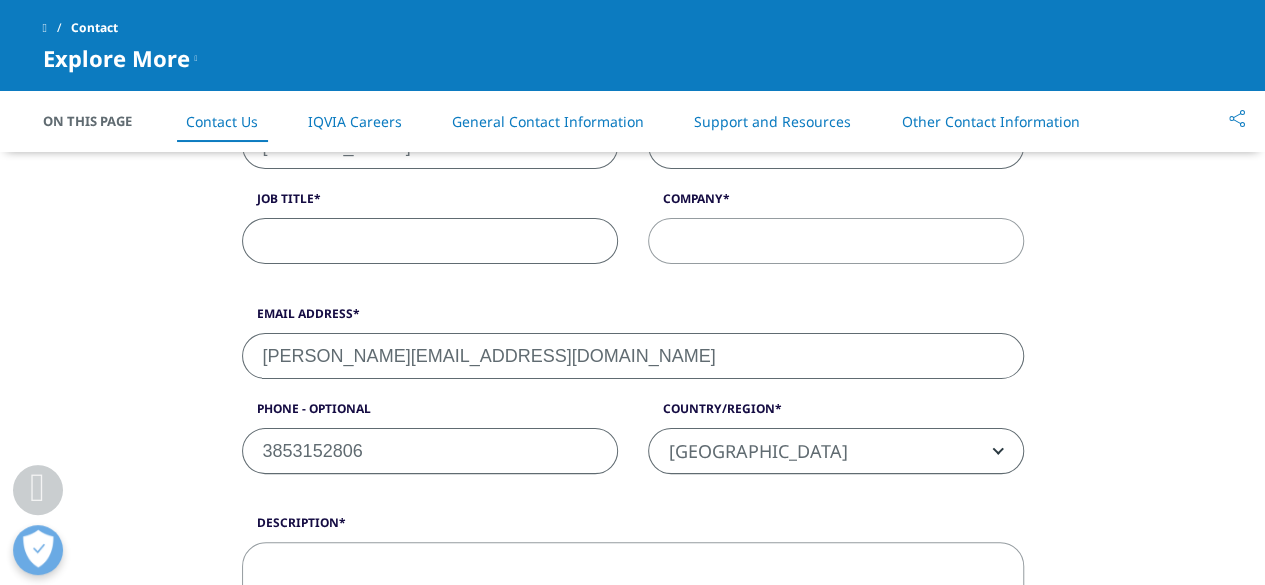 click on "Job Title" at bounding box center [430, 241] 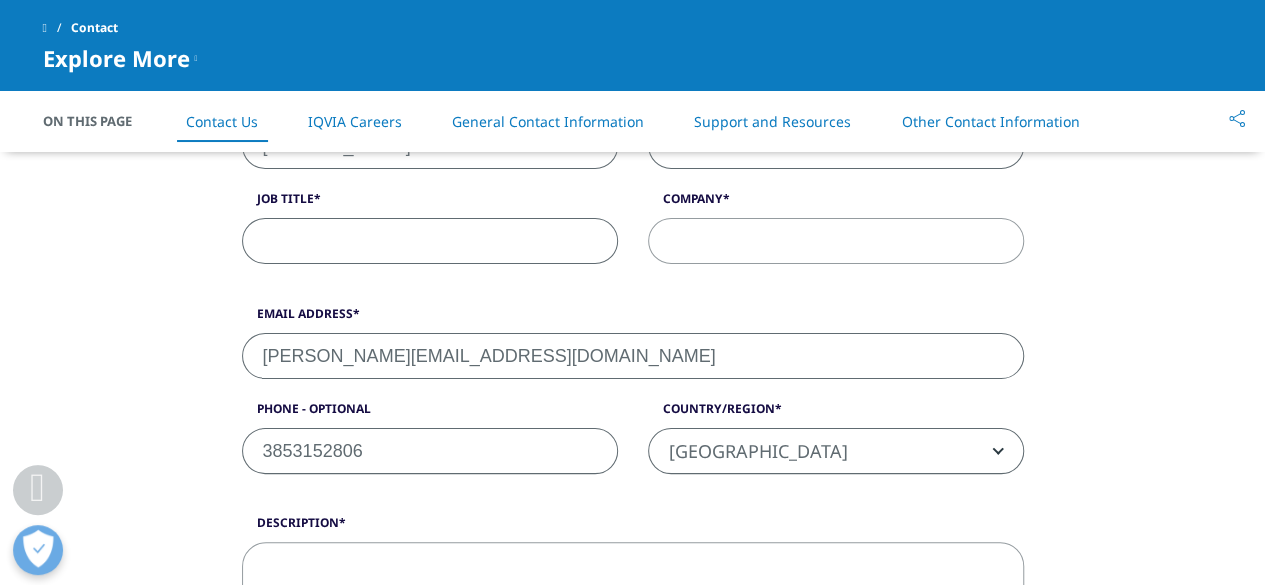 click on "Company" at bounding box center (836, 241) 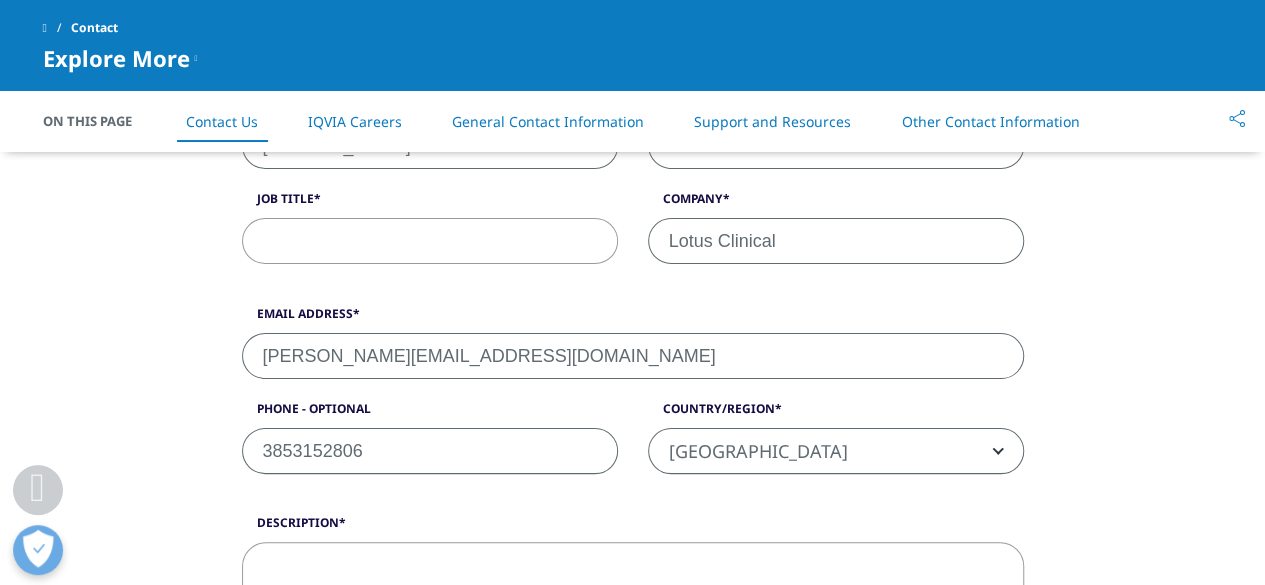 type on "Lotus Clinical" 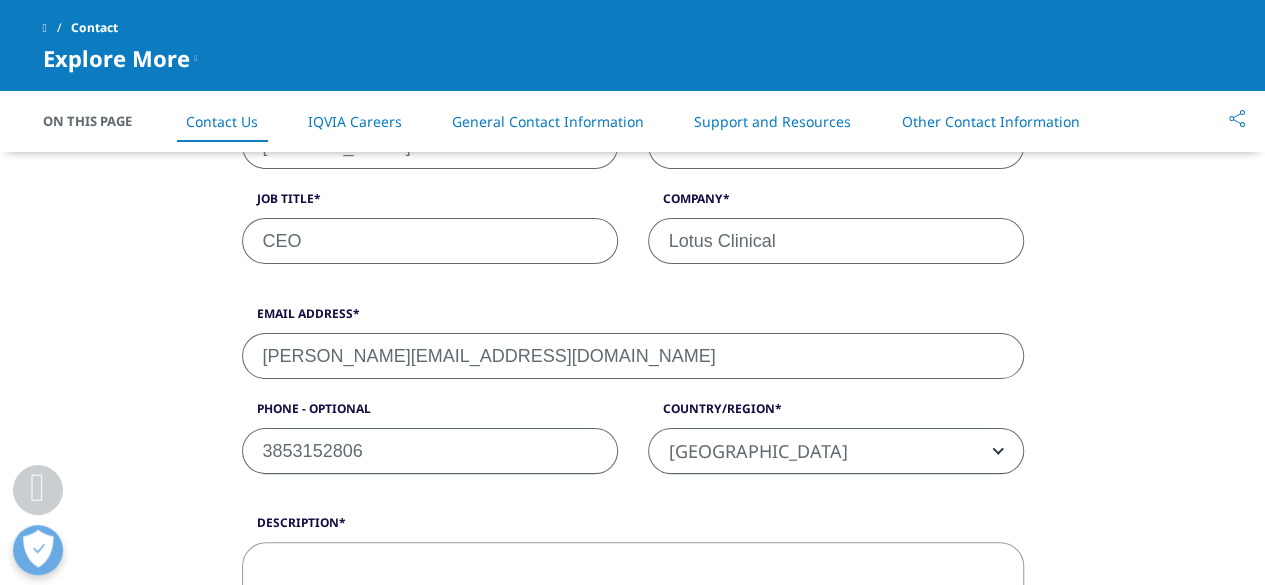 type on "CEO" 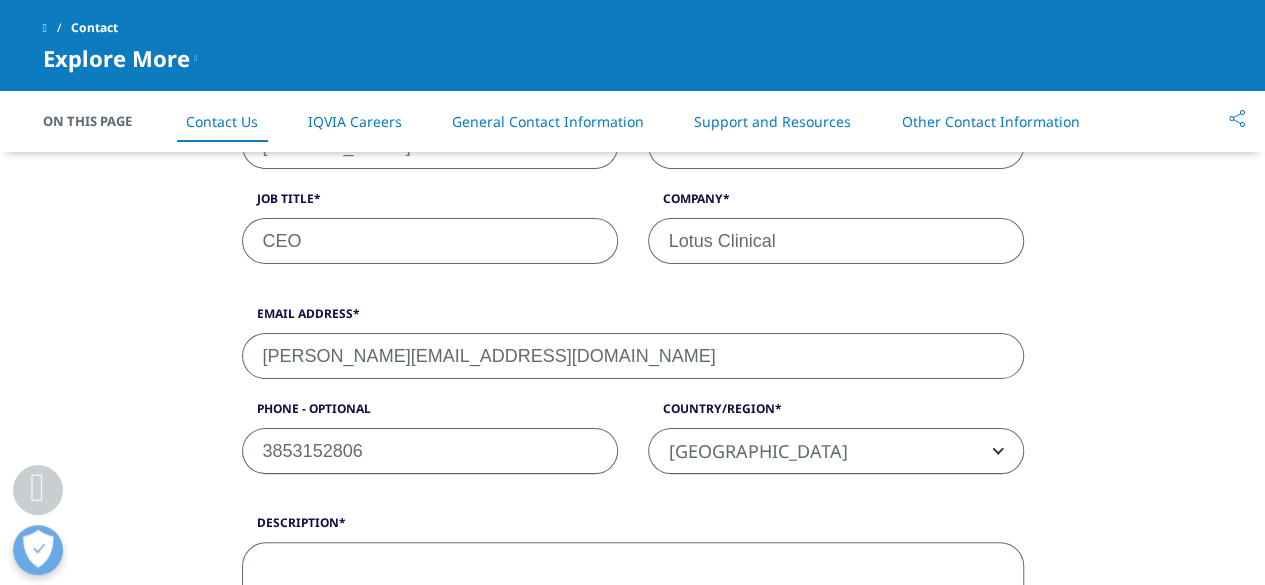 click on "Description" at bounding box center (633, 602) 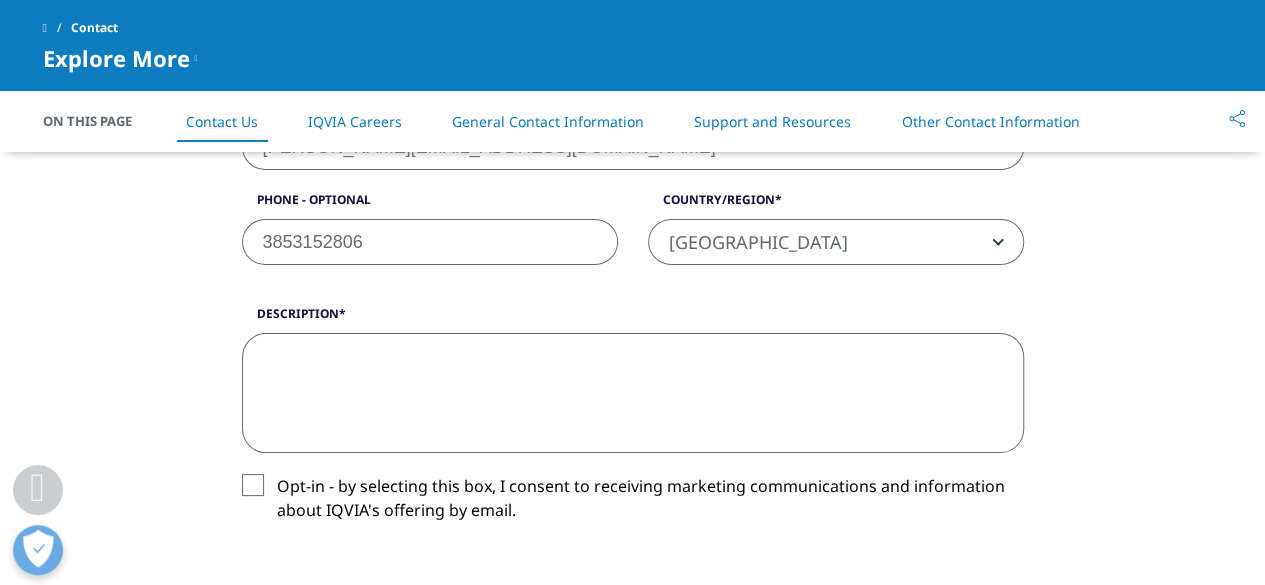 scroll, scrollTop: 892, scrollLeft: 0, axis: vertical 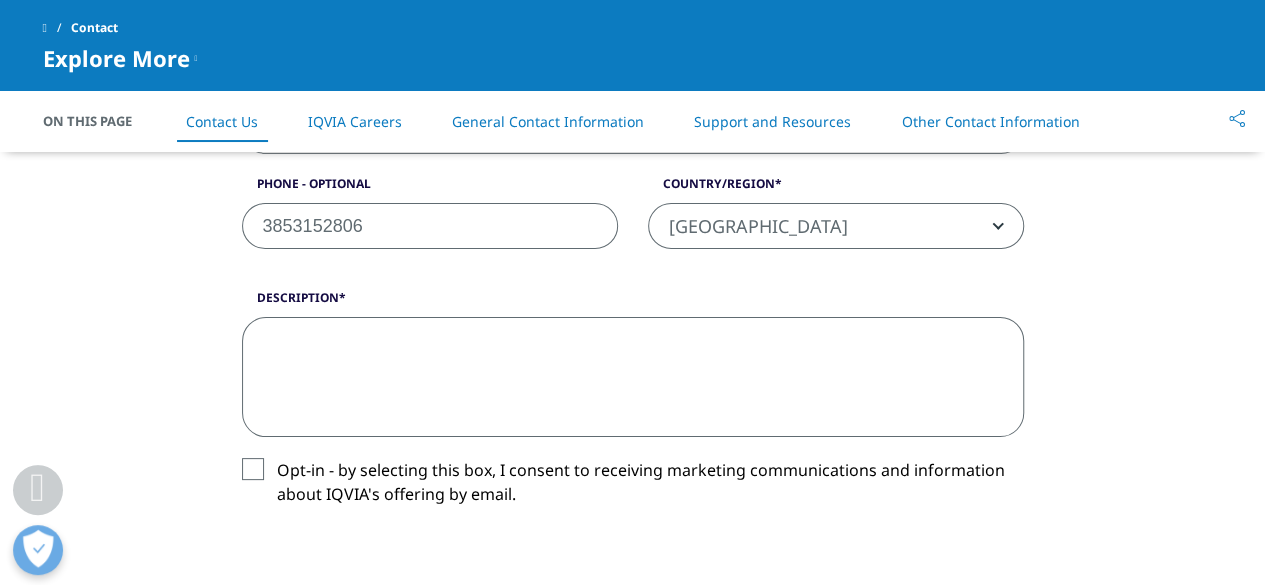 click on "Description" at bounding box center [633, 377] 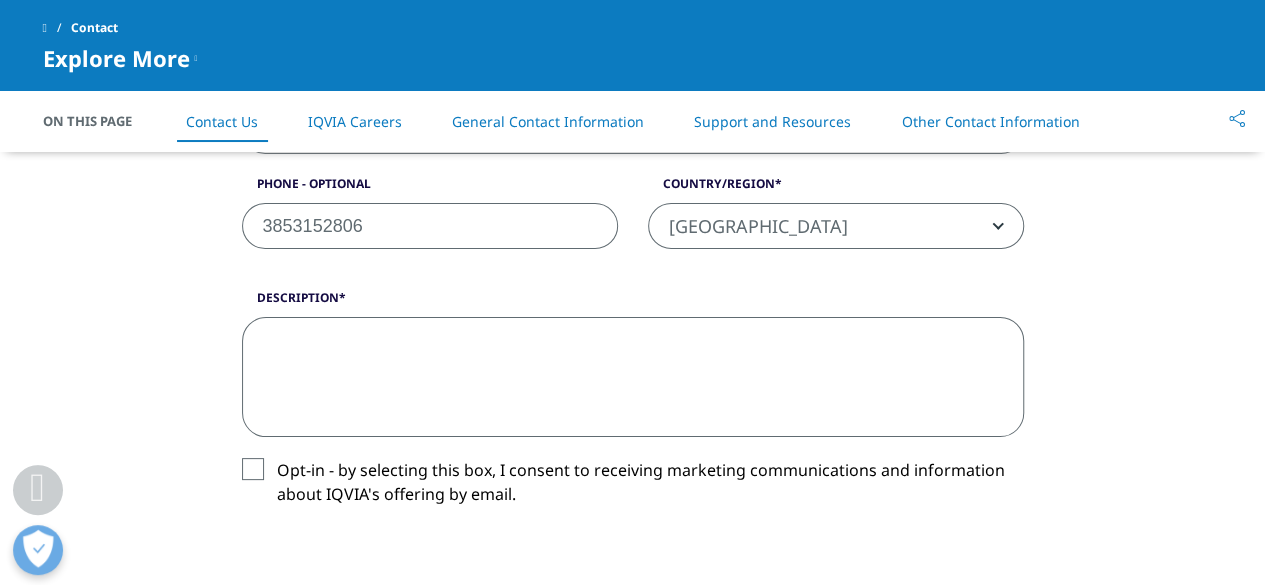 paste on "My name is Bernadette Blauensteiner, and I represent Lotus Clinical, an experienced clinical research site based in Hialeah, Florida. We are actively seeking new clinical trial opportunities and would love to be considered for any upcoming non-oncology studies within our therapeutic focus.
We have a dedicated team of experienced staff and the infrastructure to conduct Phase II/III/IV studies across the following therapeutic areas:
•	Internal Medicine
•	Neurology
•	Gastroenterology" 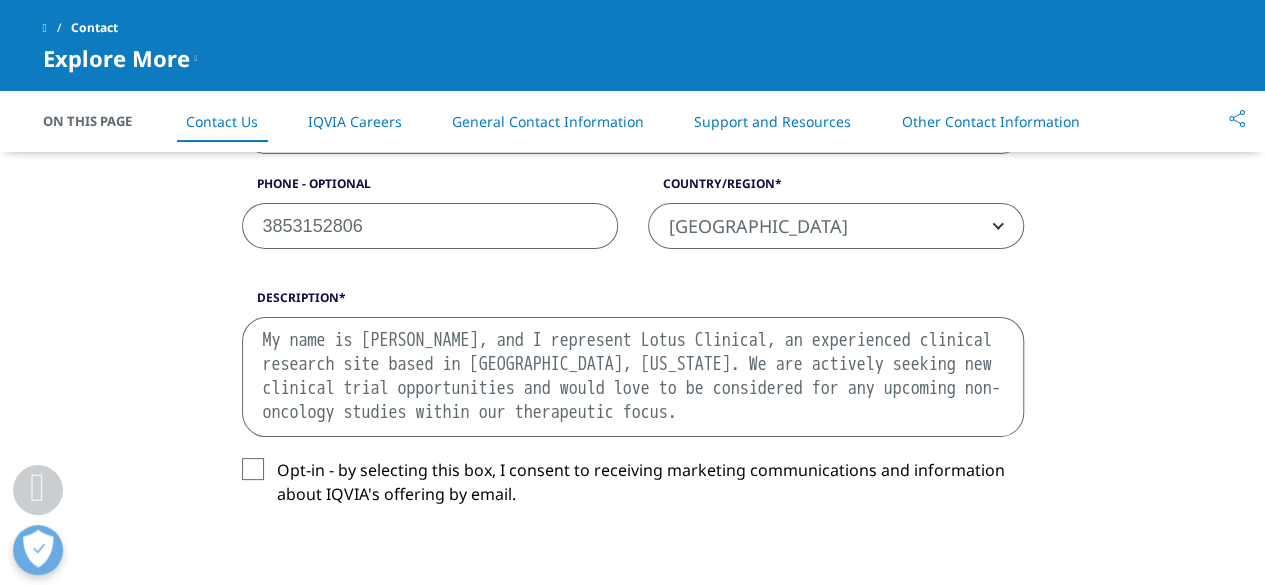 scroll, scrollTop: 202, scrollLeft: 0, axis: vertical 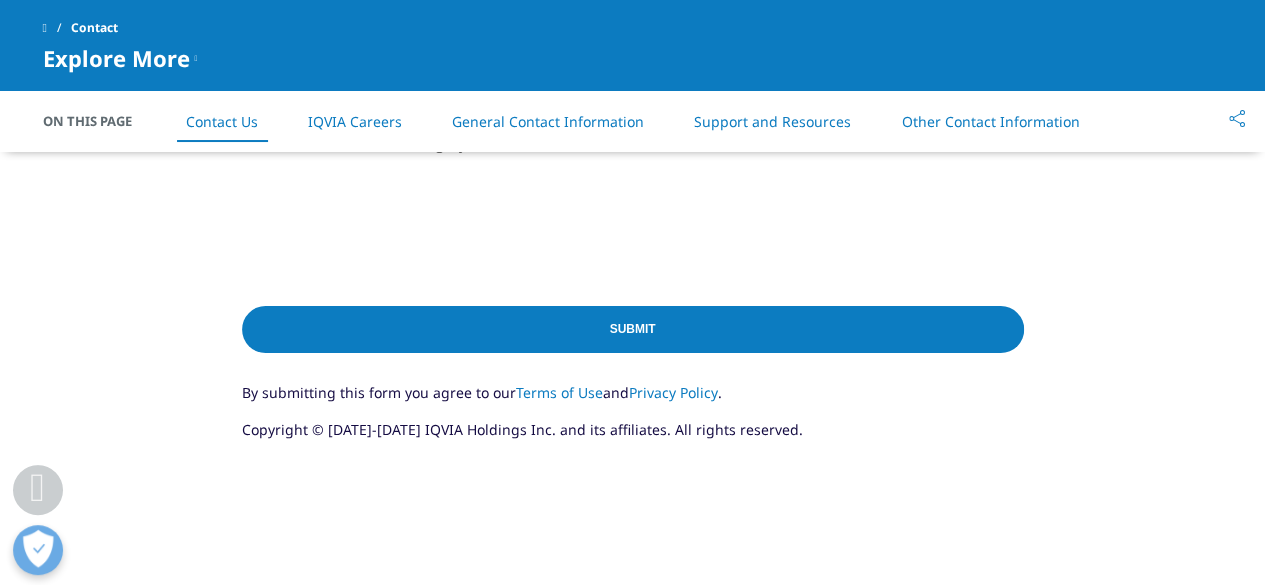 type on "My name is Bernadette Blauensteiner, and I represent Lotus Clinical, an experienced clinical research site based in Hialeah, Florida. We are actively seeking new clinical trial opportunities and would love to be considered for any upcoming non-oncology studies within our therapeutic focus.
We have a dedicated team of experienced staff and the infrastructure to conduct Phase II/III/IV studies across the following therapeutic areas:
•	Internal Medicine
•	Neurology
•	Gastroenterology" 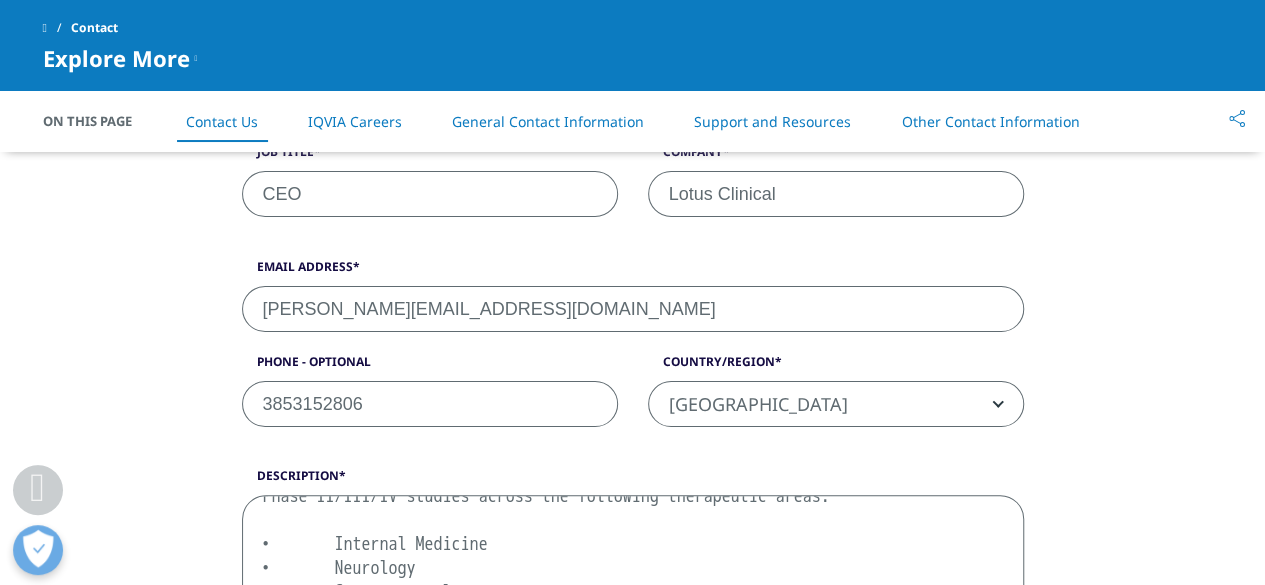 scroll, scrollTop: 541, scrollLeft: 0, axis: vertical 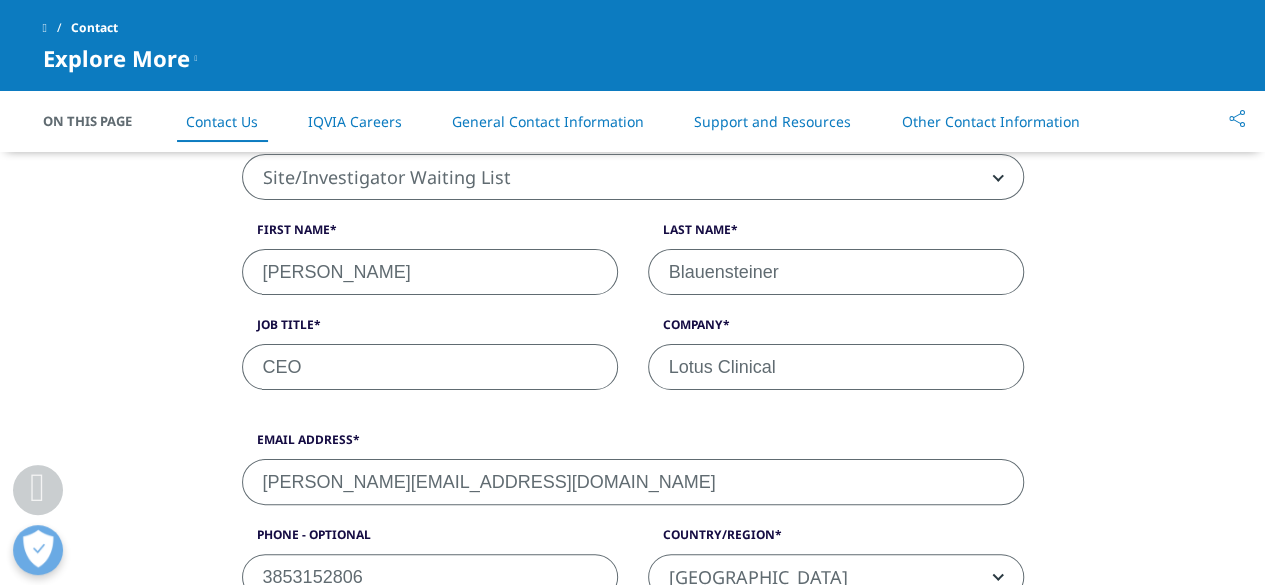 click on "Bernadette" at bounding box center [430, 272] 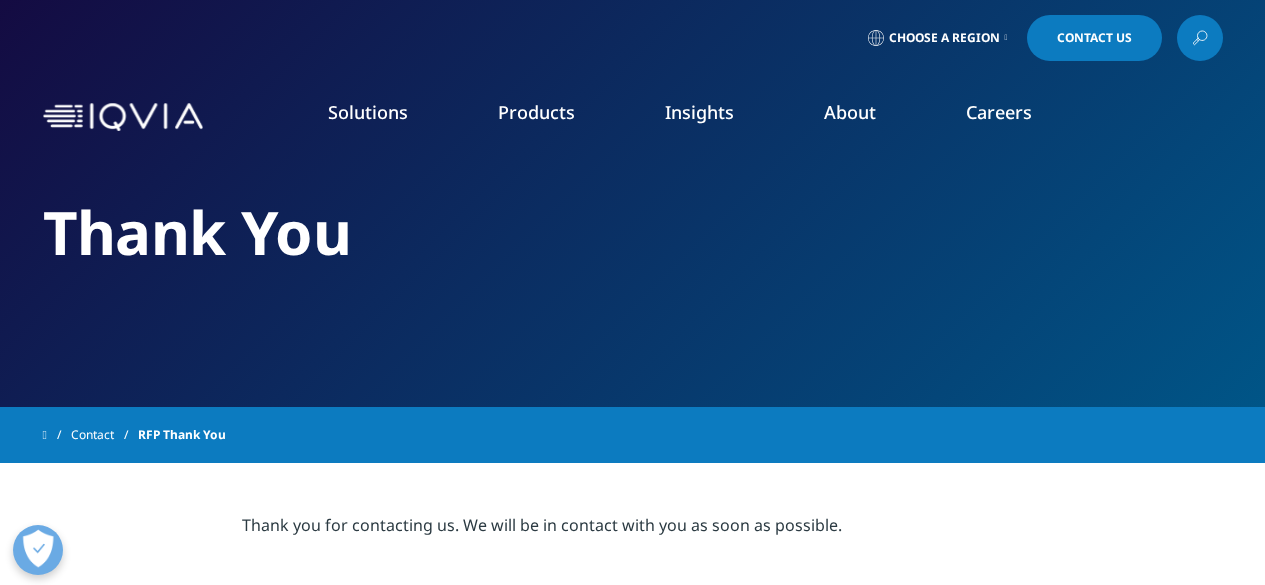 scroll, scrollTop: 0, scrollLeft: 0, axis: both 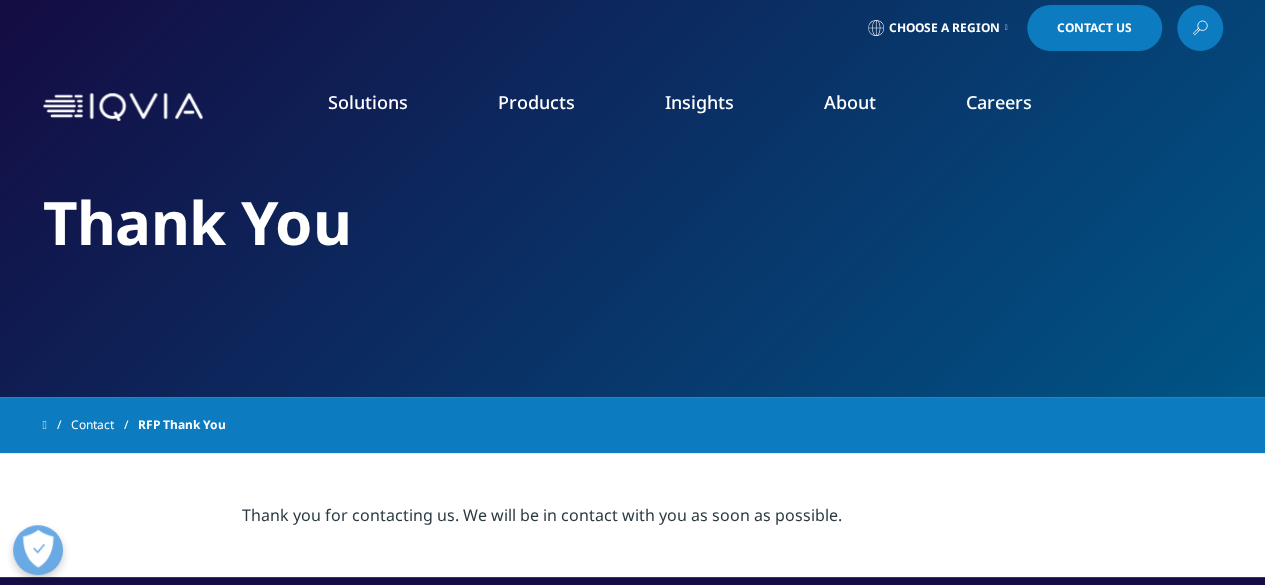 drag, startPoint x: 1268, startPoint y: 126, endPoint x: 1184, endPoint y: 131, distance: 84.14868 